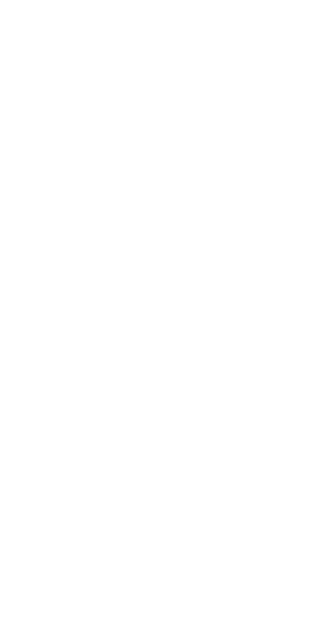 scroll, scrollTop: 0, scrollLeft: 0, axis: both 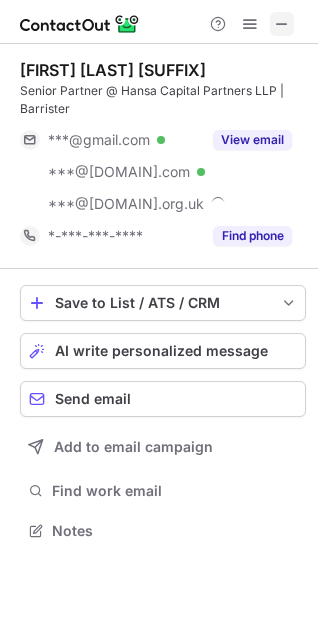 click at bounding box center (282, 24) 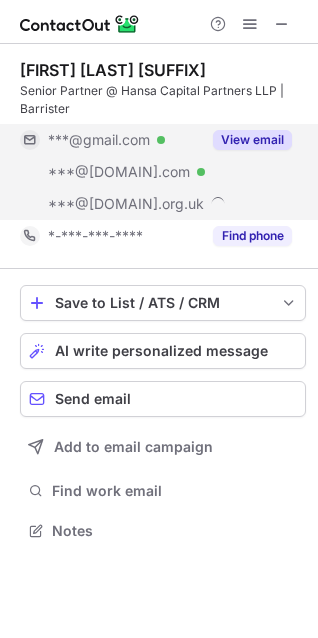 click on "View email" at bounding box center [252, 140] 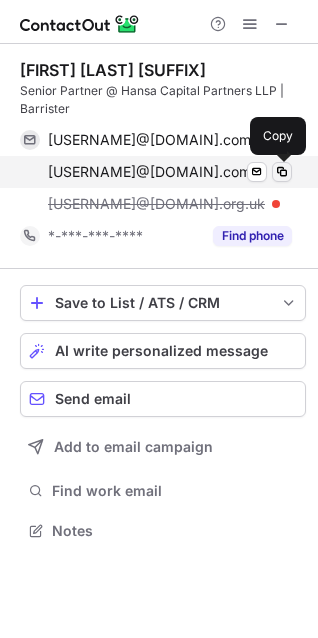 click at bounding box center (282, 172) 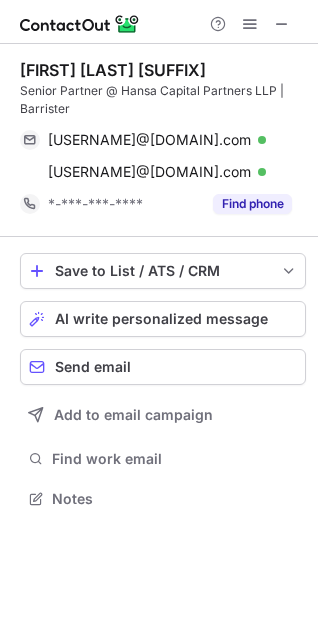 scroll, scrollTop: 485, scrollLeft: 318, axis: both 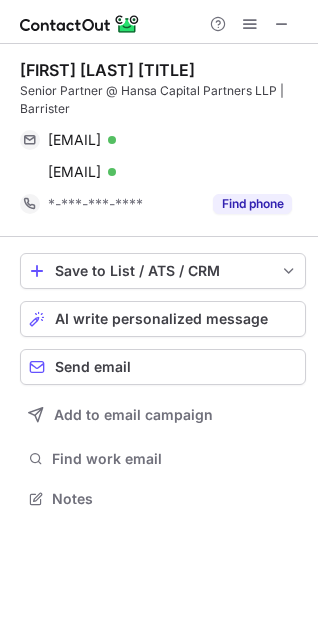 click on "Save to List / ATS / CRM List Select Lever Connect Greenhouse Connect Salesforce Connect Hubspot Connect Bullhorn Connect Zapier (100+ Applications) Connect Request a new integration AI write personalized message Send email Add to email campaign Find work email Notes" at bounding box center [163, 383] 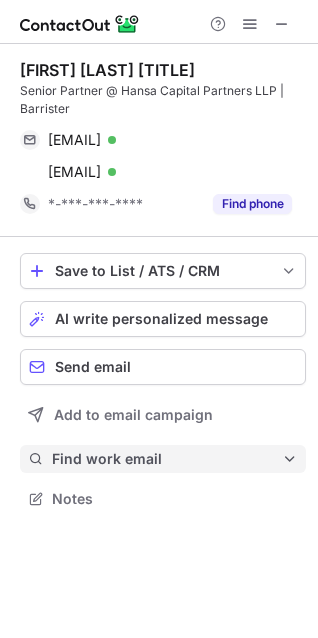 click on "Find work email" at bounding box center (167, 459) 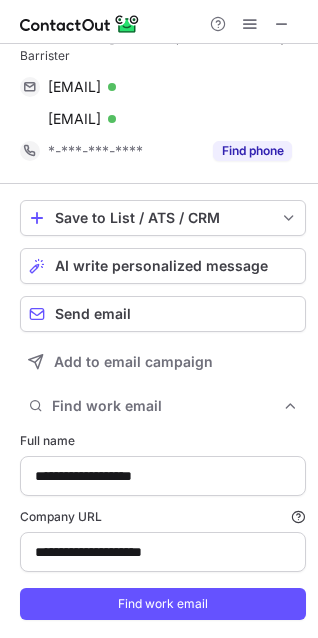 scroll, scrollTop: 103, scrollLeft: 0, axis: vertical 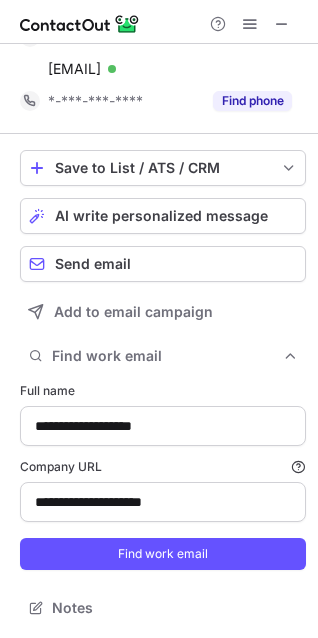 click on "**********" at bounding box center (163, 476) 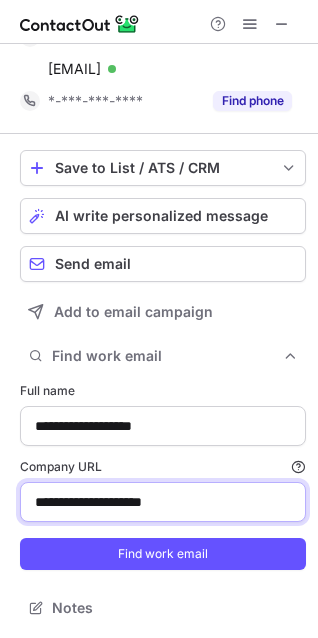 click on "**********" at bounding box center (163, 502) 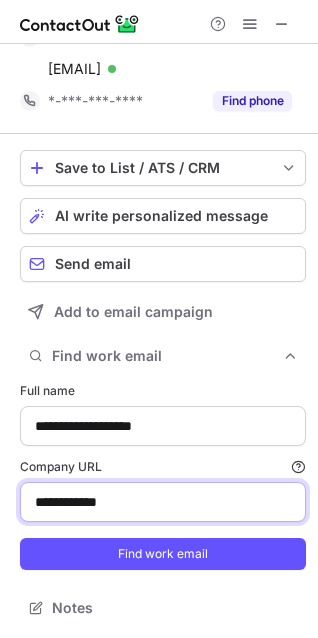 type on "**********" 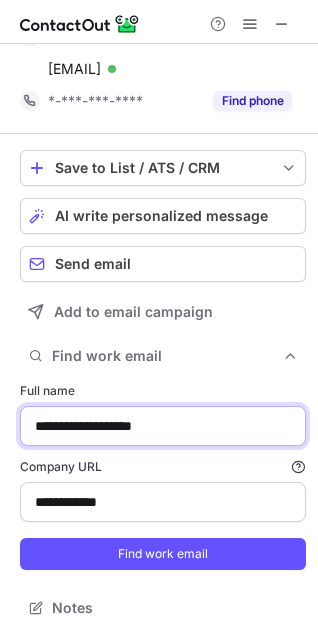 click on "**********" at bounding box center (163, 426) 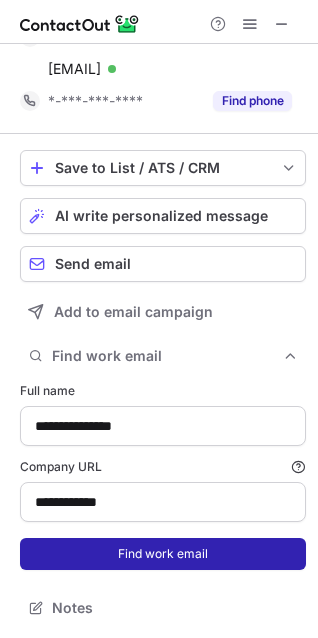 click on "Find work email" at bounding box center [163, 554] 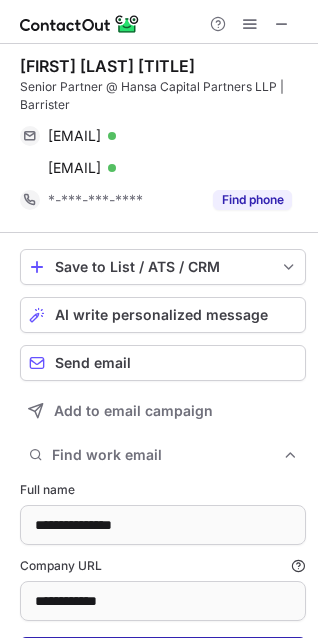 scroll, scrollTop: 0, scrollLeft: 0, axis: both 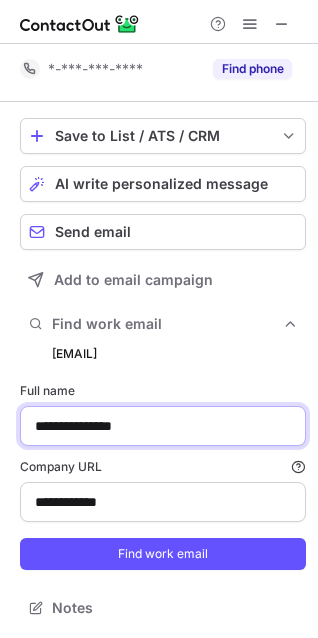 click on "**********" at bounding box center (163, 426) 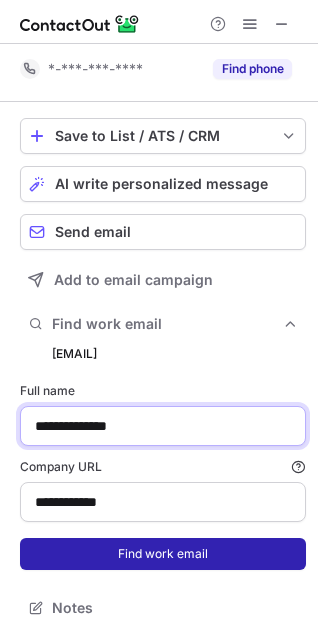 type on "**********" 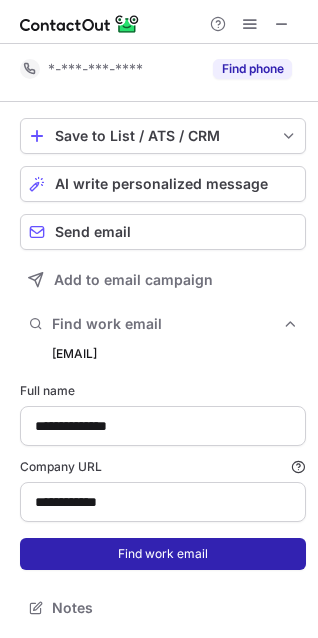click on "Find work email" at bounding box center (163, 554) 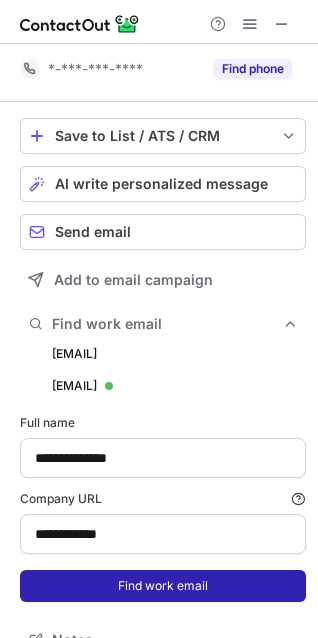 scroll, scrollTop: 10, scrollLeft: 10, axis: both 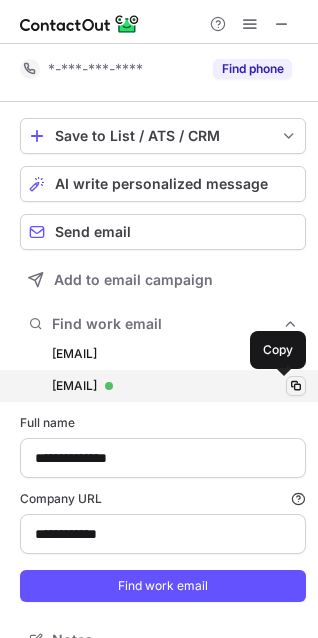 click at bounding box center [296, 386] 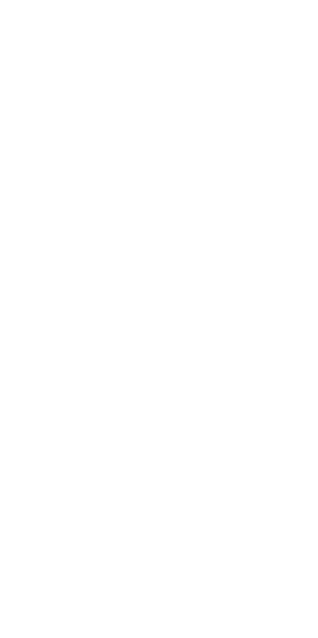 scroll, scrollTop: 0, scrollLeft: 0, axis: both 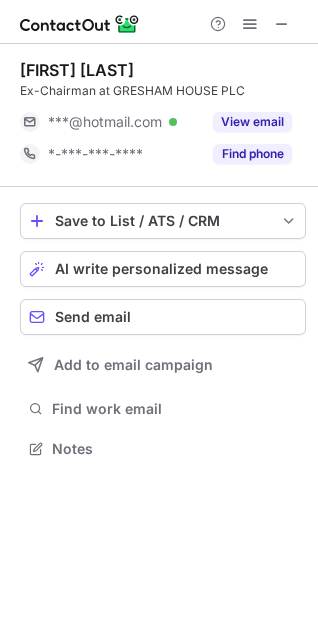 click at bounding box center (159, 22) 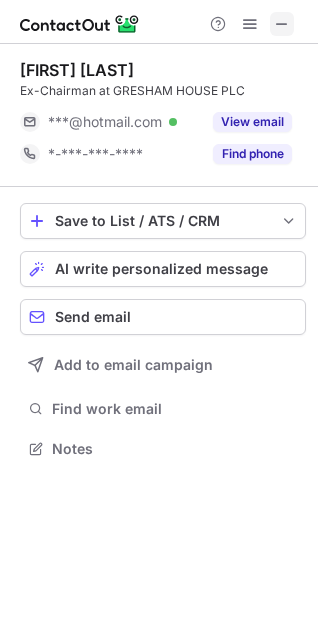 click at bounding box center [282, 24] 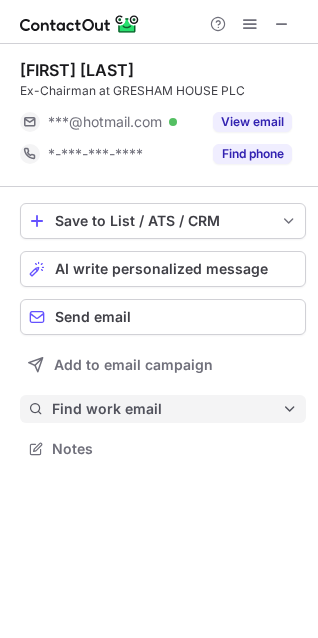 click on "Find work email" at bounding box center [167, 409] 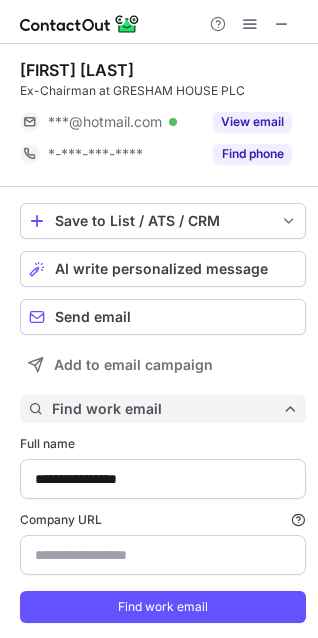 scroll, scrollTop: 10, scrollLeft: 10, axis: both 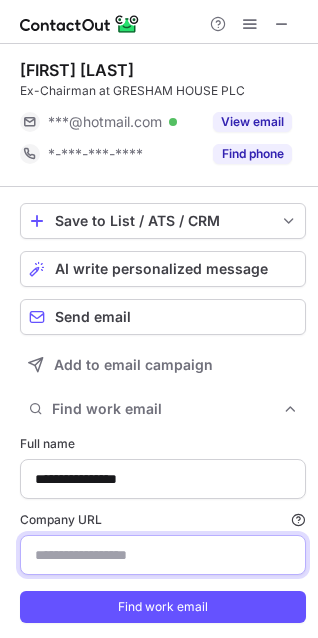 click on "Company URL Finding work email will consume 1 credit if a match is found." at bounding box center [163, 555] 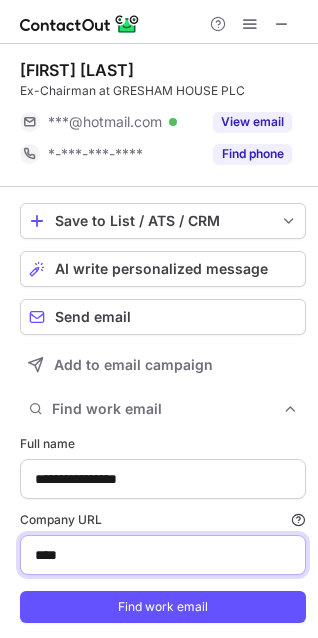 type on "**********" 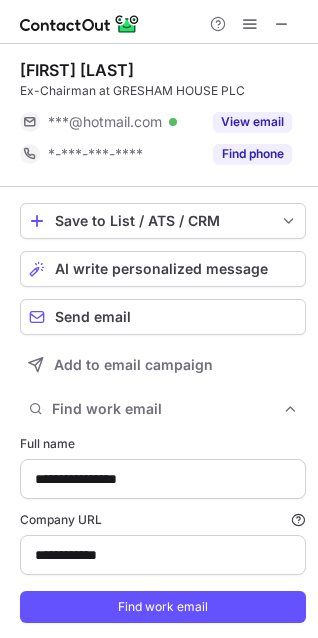 click on "**********" at bounding box center [163, 529] 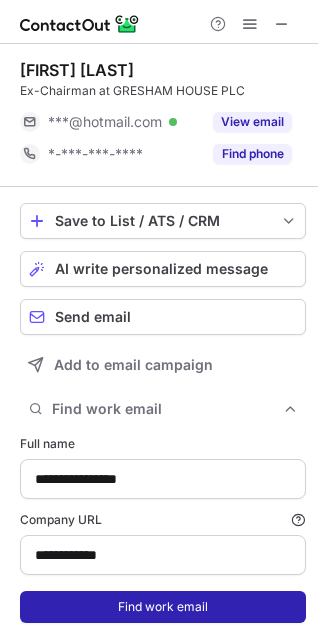 click on "Find work email" at bounding box center (163, 607) 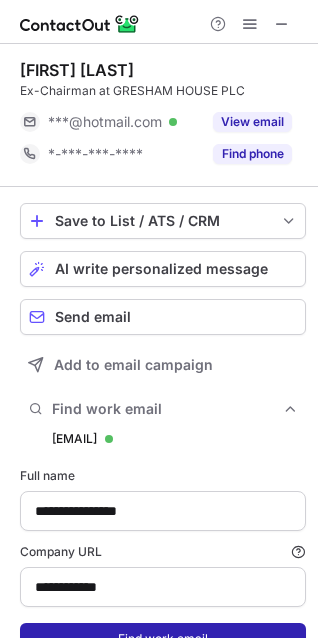 scroll, scrollTop: 10, scrollLeft: 10, axis: both 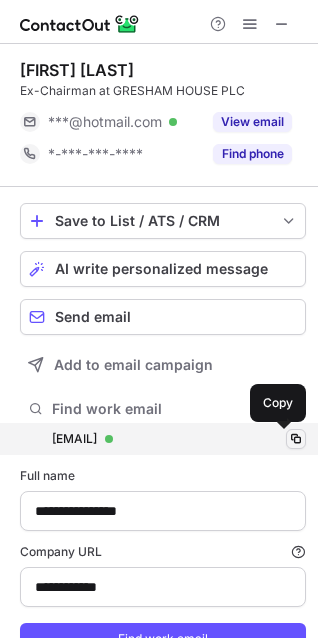 click at bounding box center [296, 439] 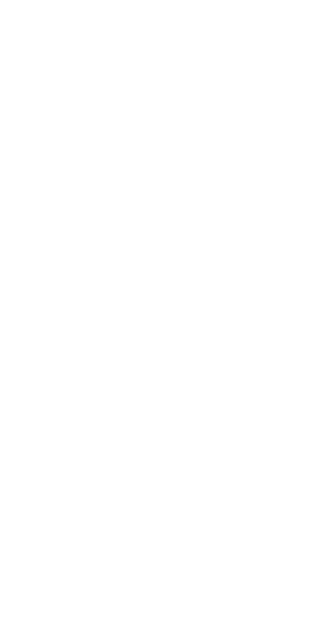 scroll, scrollTop: 0, scrollLeft: 0, axis: both 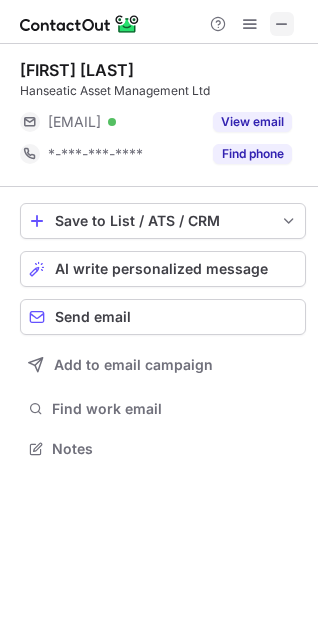 click at bounding box center [282, 24] 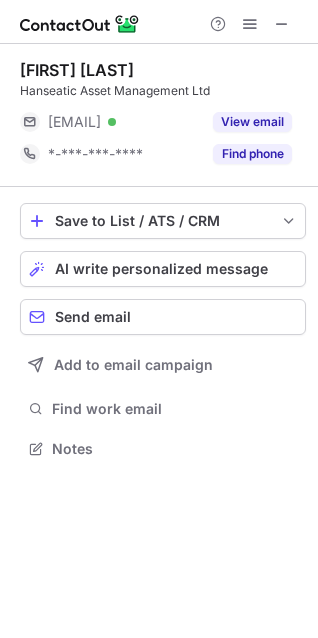 click on "Save to List / ATS / CRM List Select Lever Connect Greenhouse Connect Salesforce Connect Hubspot Connect Bullhorn Connect Zapier (100+ Applications) Connect Request a new integration AI write personalized message Send email Add to email campaign Find work email Notes" at bounding box center (163, 333) 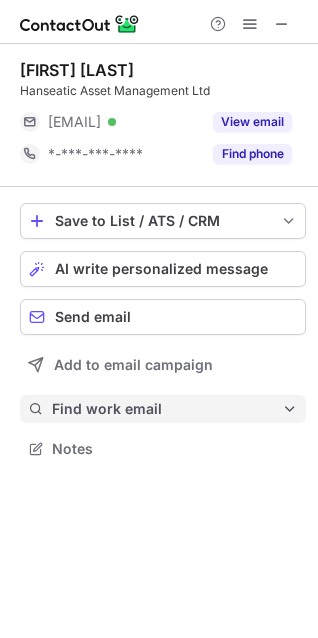 click on "Find work email" at bounding box center (163, 409) 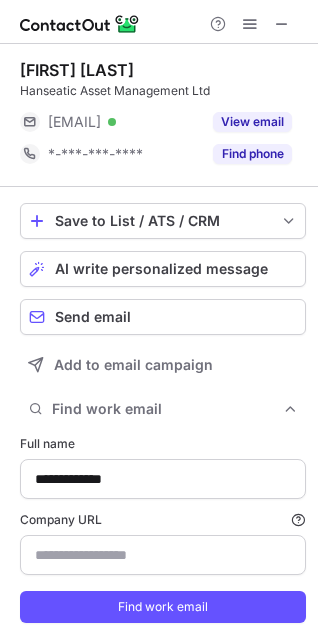 scroll, scrollTop: 10, scrollLeft: 10, axis: both 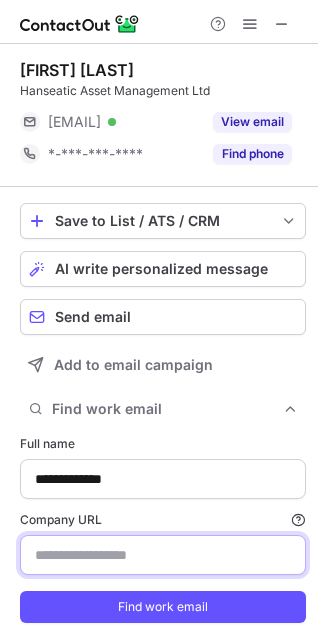 click on "Company URL Finding work email will consume 1 credit if a match is found." at bounding box center [163, 555] 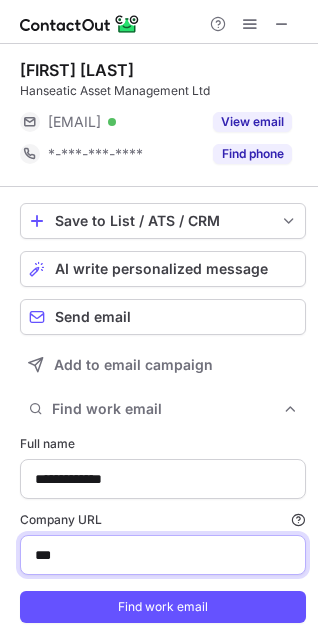 type on "**********" 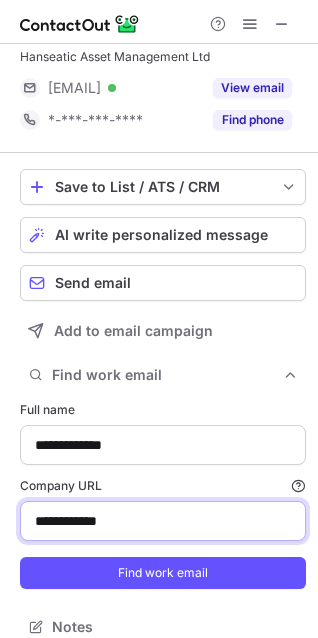 scroll, scrollTop: 53, scrollLeft: 0, axis: vertical 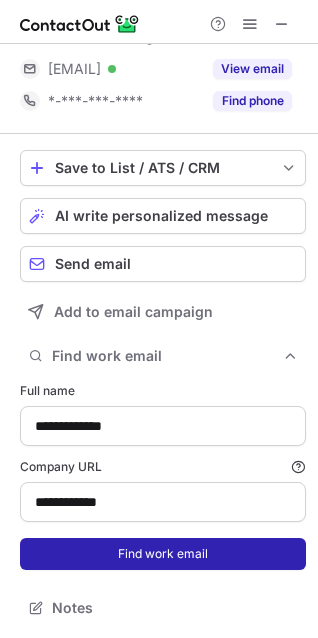 click on "Find work email" at bounding box center [163, 554] 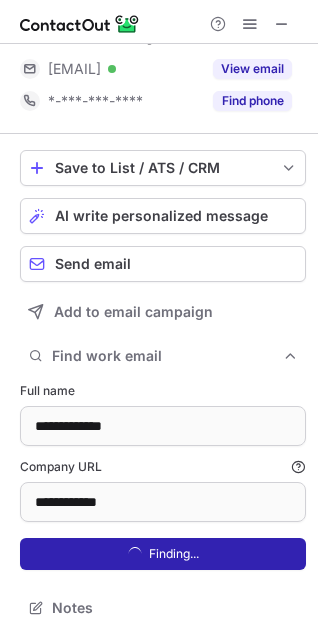 scroll, scrollTop: 10, scrollLeft: 10, axis: both 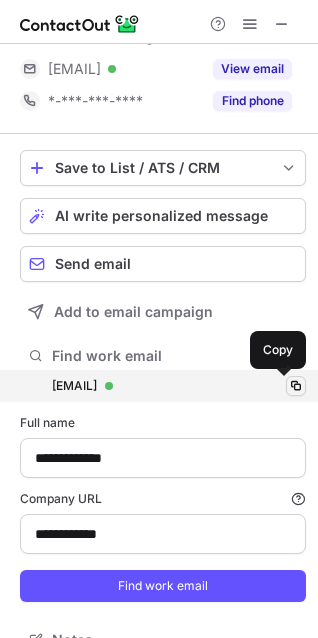 click at bounding box center [296, 386] 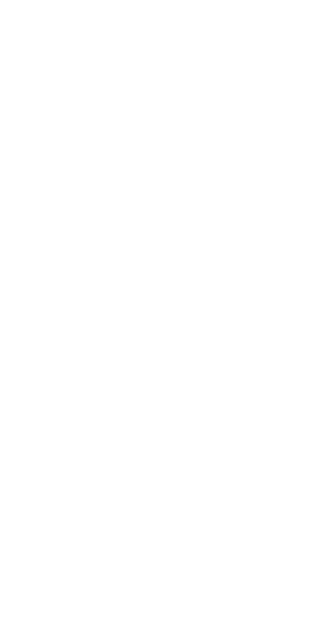 scroll, scrollTop: 0, scrollLeft: 0, axis: both 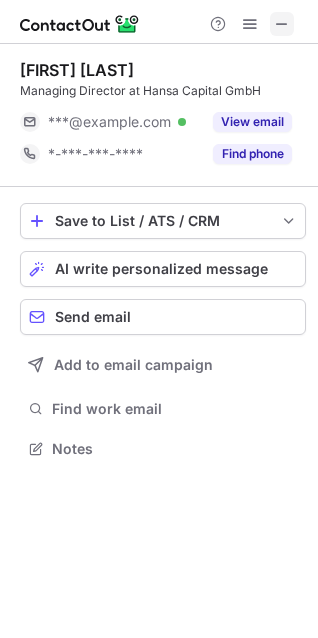 click at bounding box center [282, 24] 